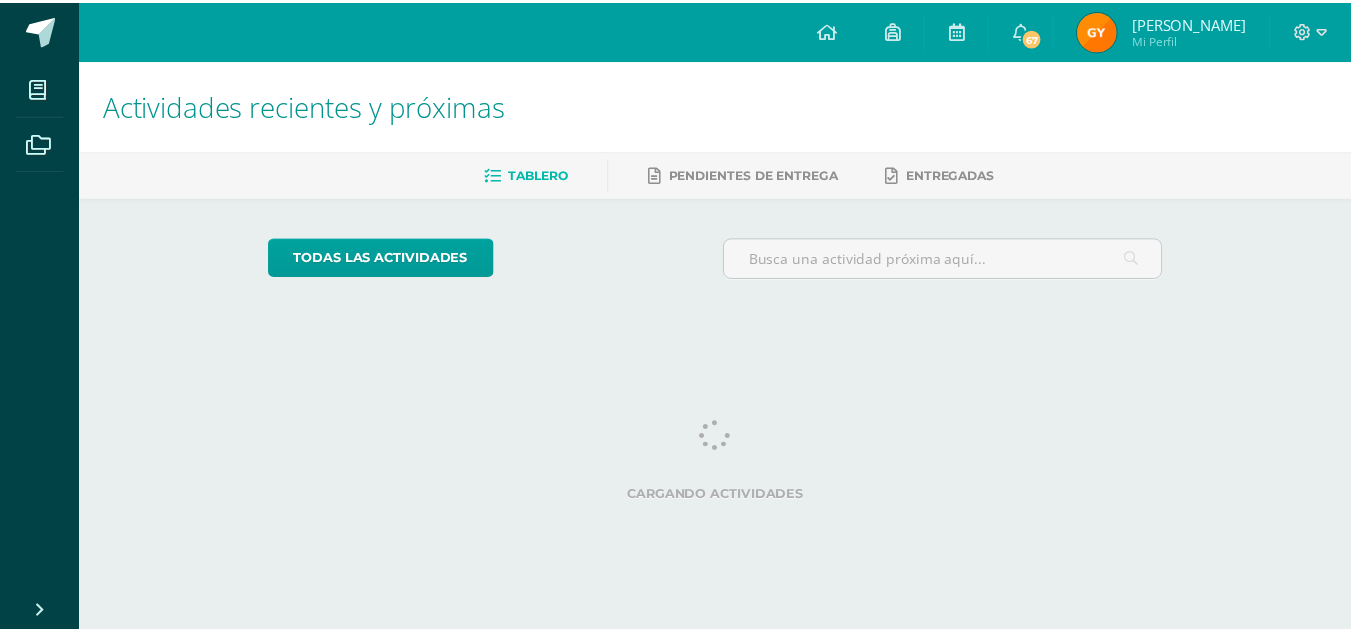 scroll, scrollTop: 0, scrollLeft: 0, axis: both 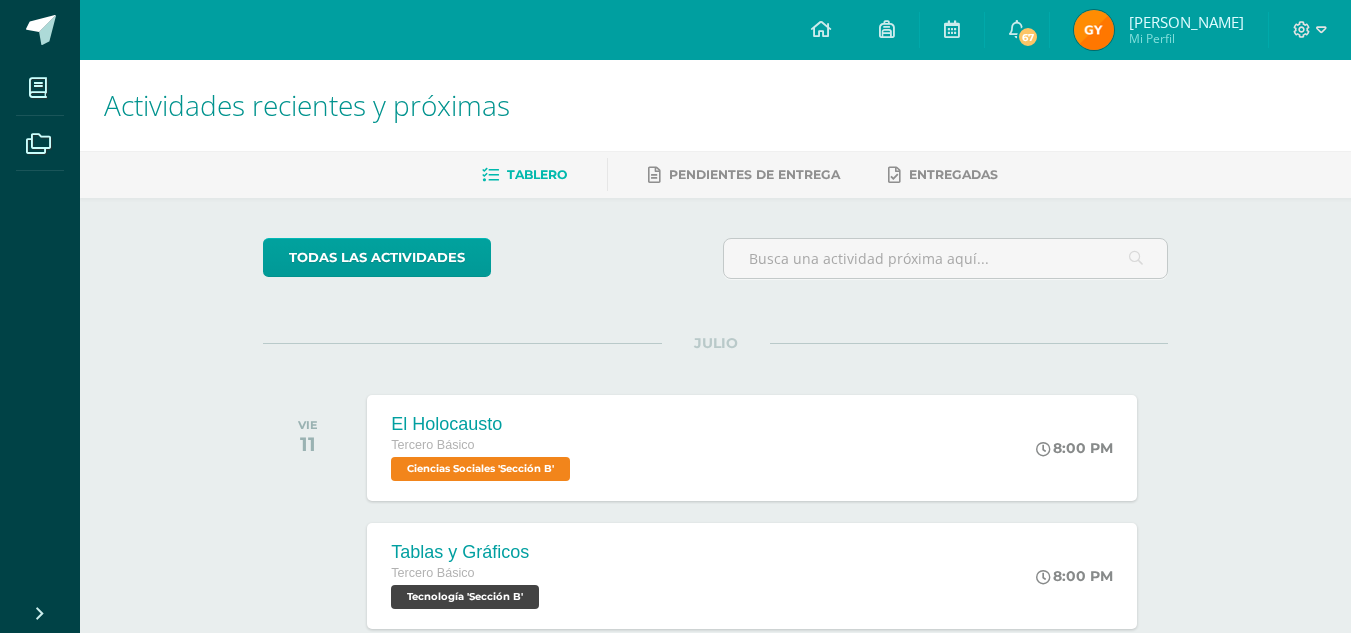 click at bounding box center (1094, 30) 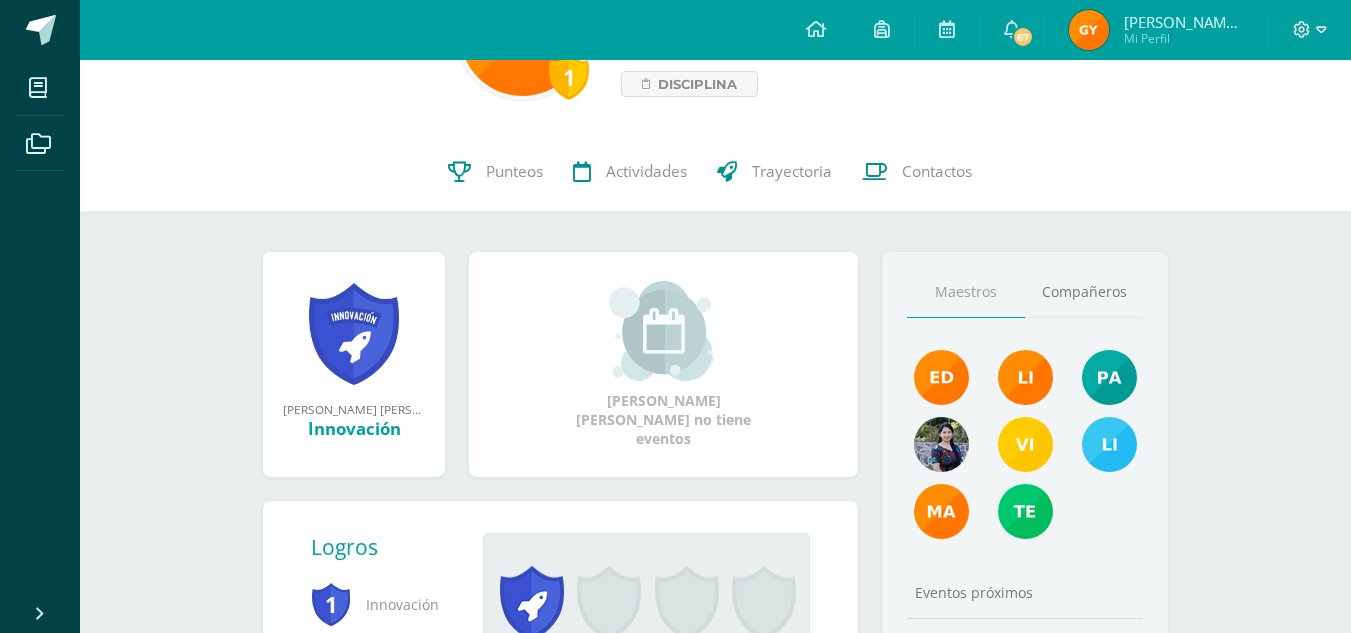 scroll, scrollTop: 126, scrollLeft: 0, axis: vertical 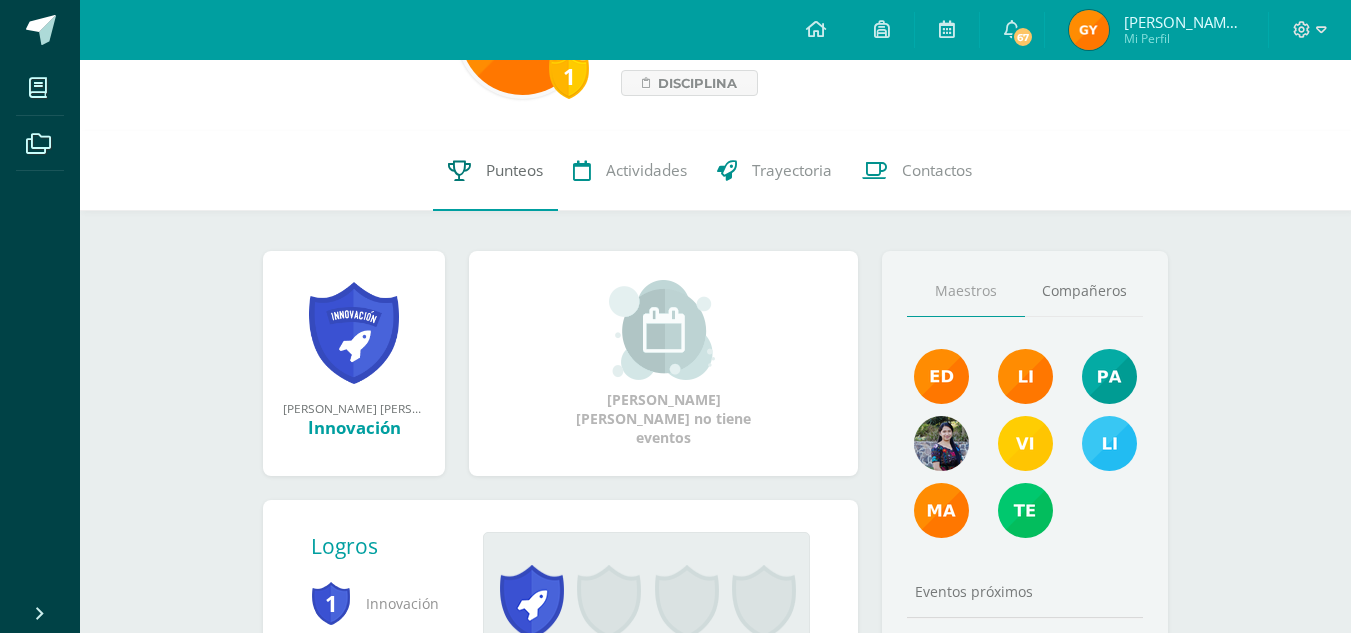 click on "Punteos" at bounding box center (514, 170) 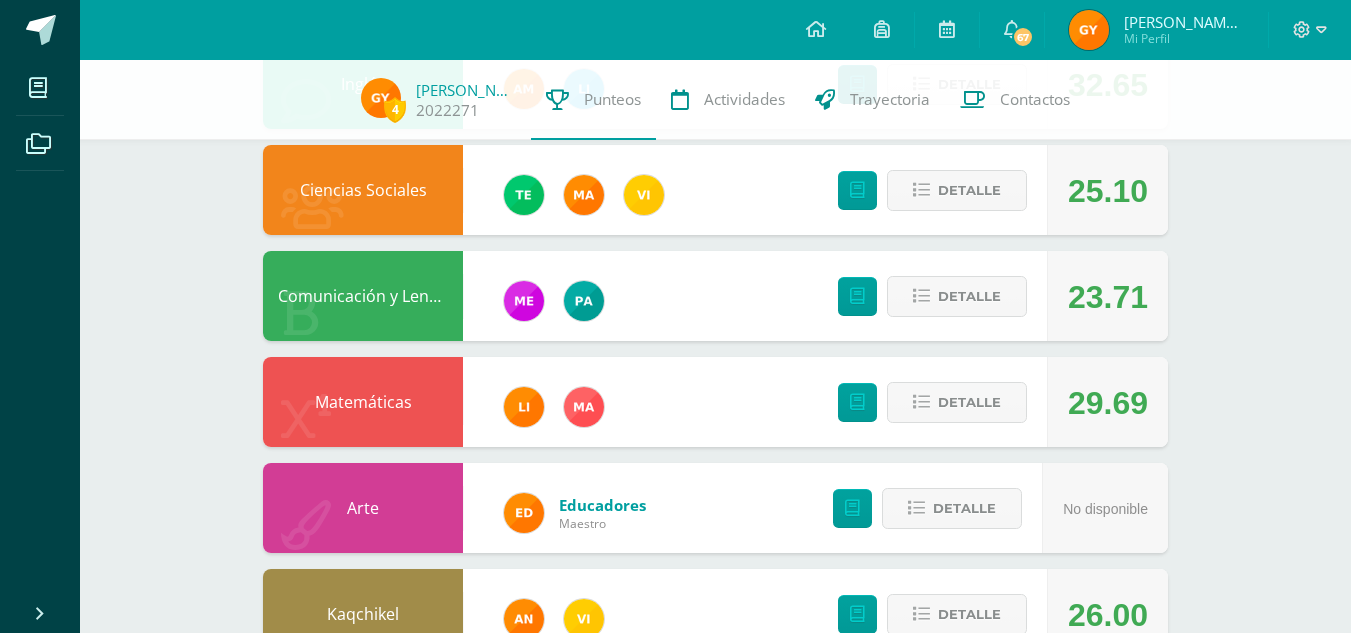 scroll, scrollTop: 279, scrollLeft: 0, axis: vertical 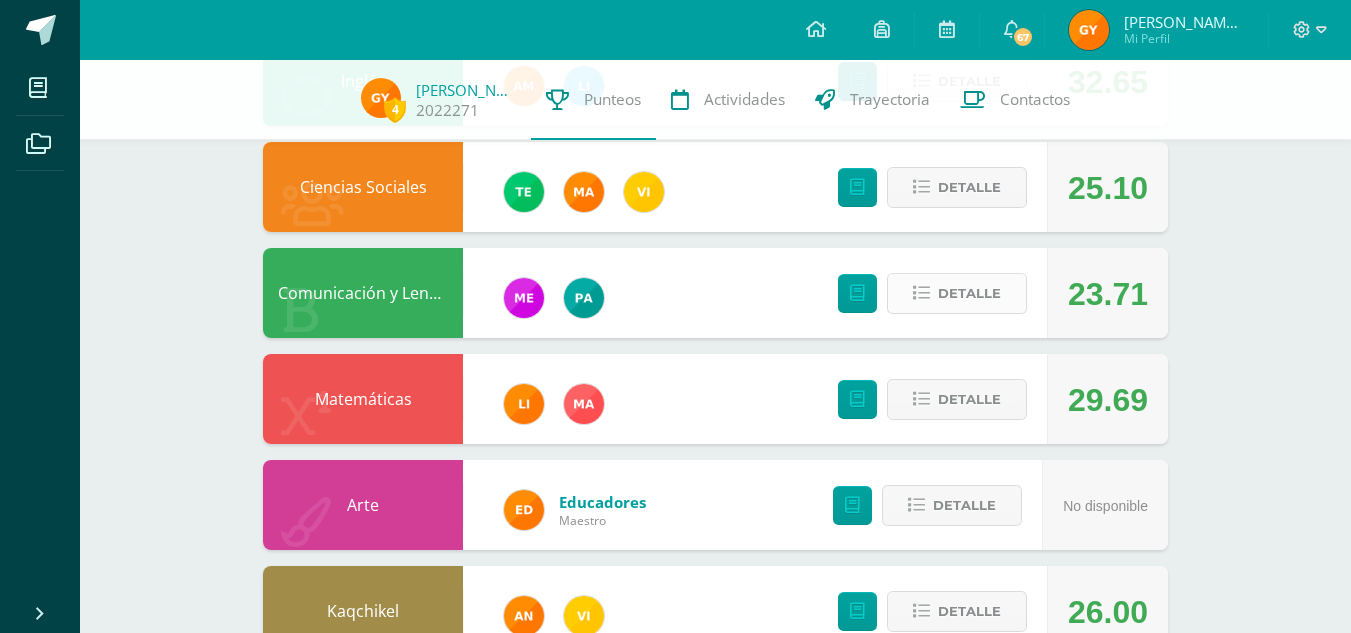 click on "Detalle" at bounding box center (969, 293) 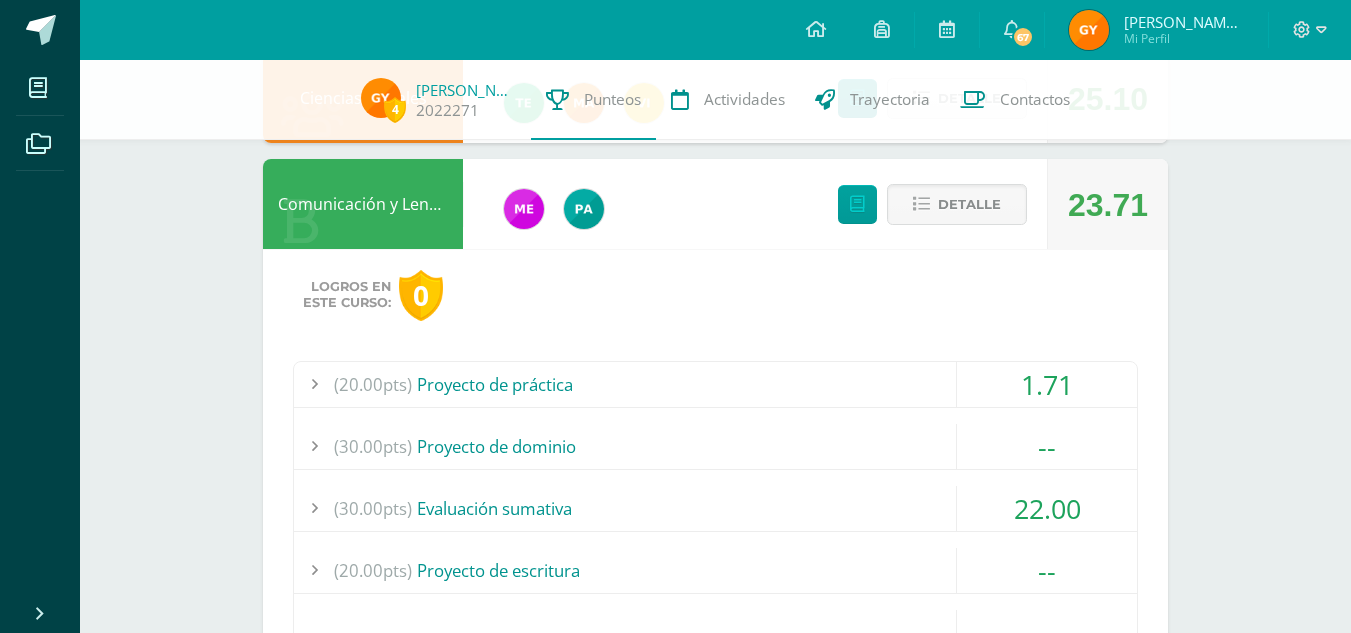scroll, scrollTop: 367, scrollLeft: 0, axis: vertical 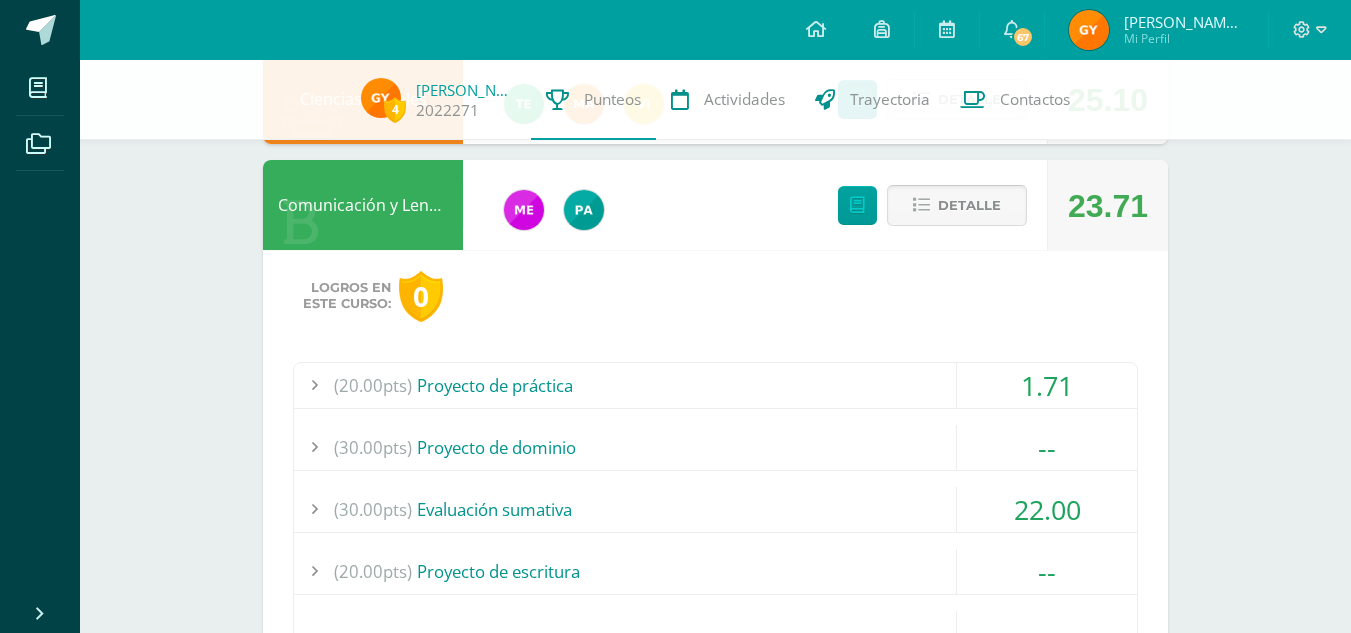 click on "Detalle" at bounding box center (969, 205) 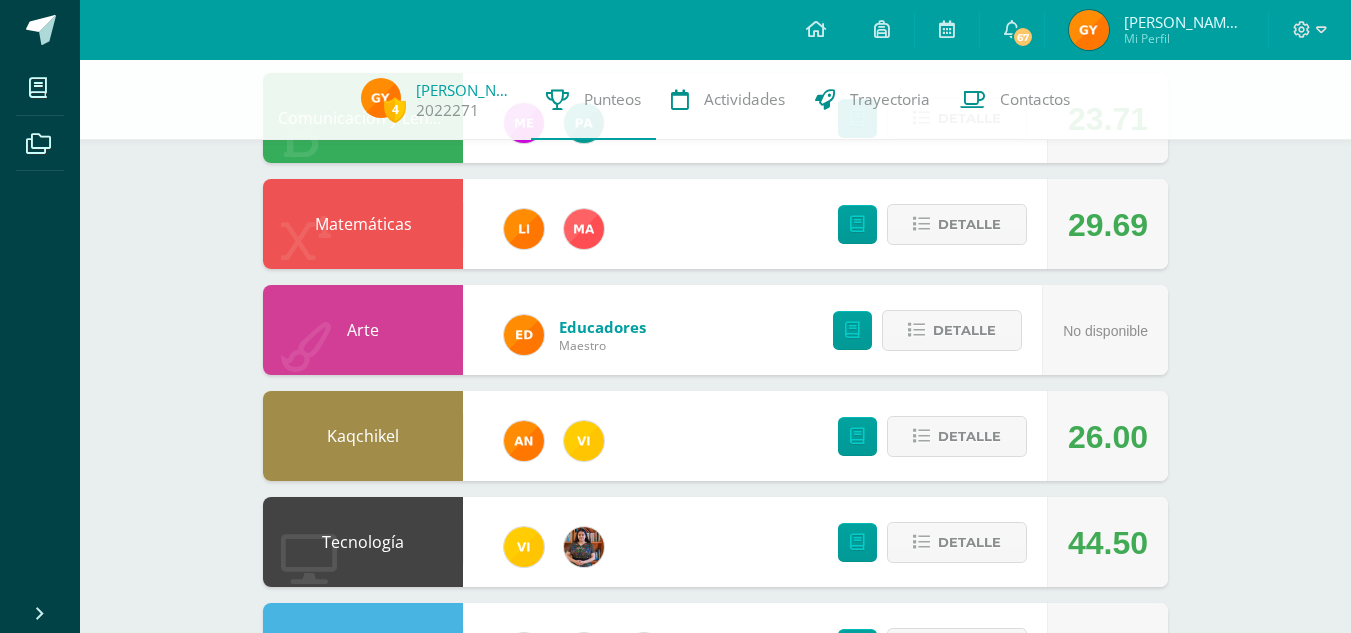 scroll, scrollTop: 460, scrollLeft: 0, axis: vertical 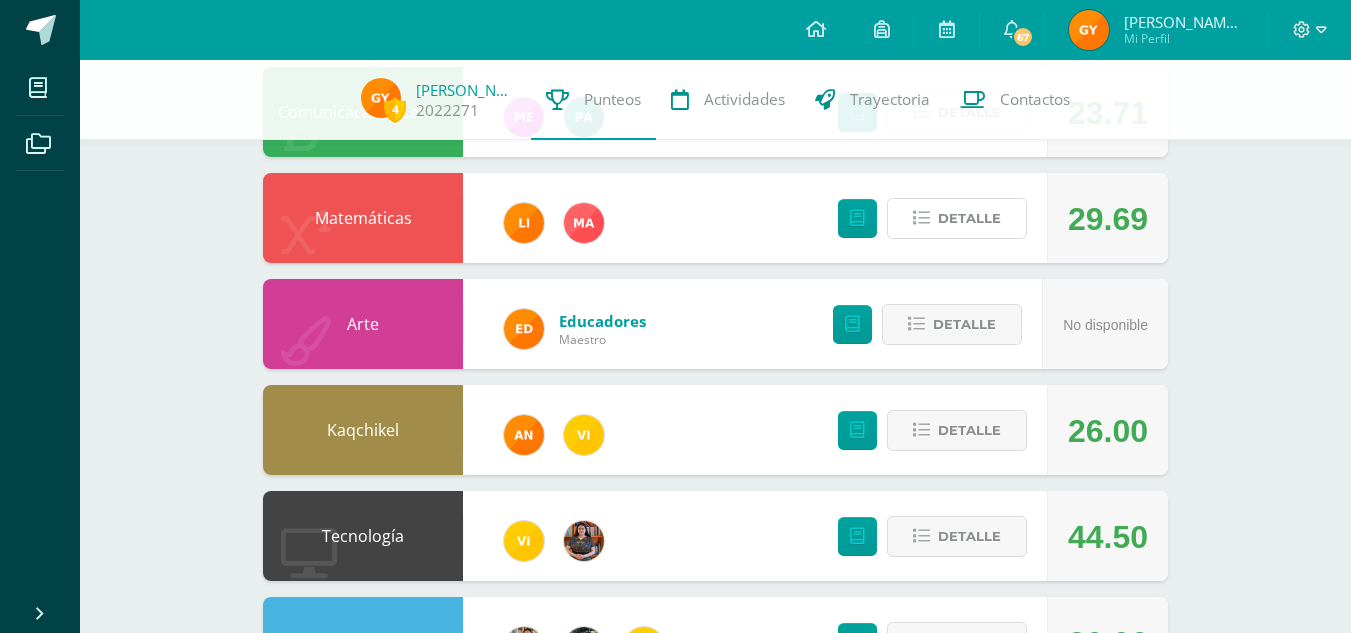 click on "Detalle" at bounding box center [969, 218] 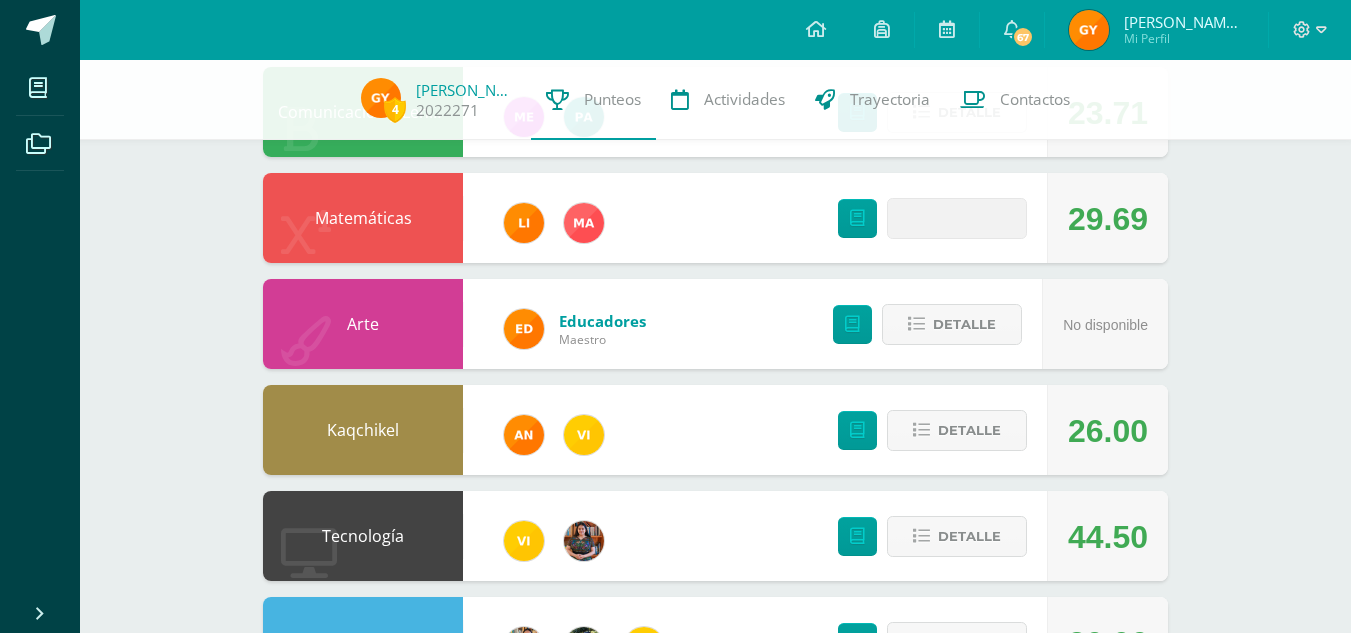 click on "Detalle" at bounding box center (957, 218) 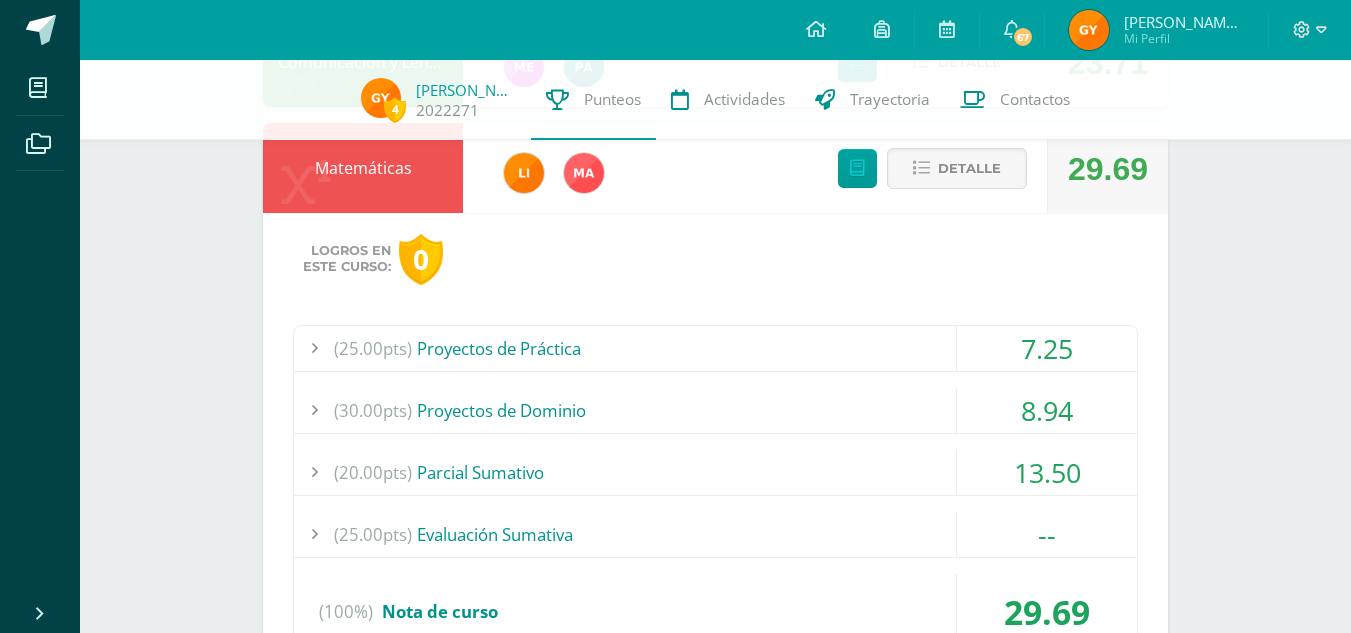 scroll, scrollTop: 511, scrollLeft: 0, axis: vertical 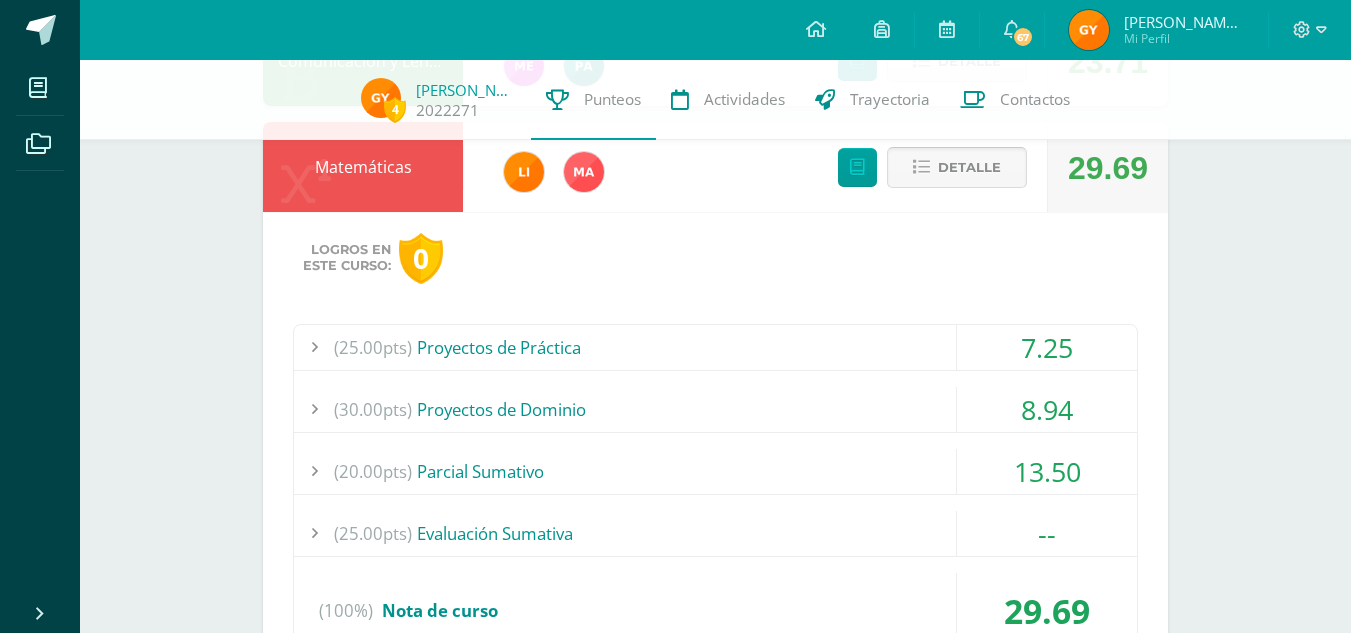 click on "Detalle" at bounding box center [969, 167] 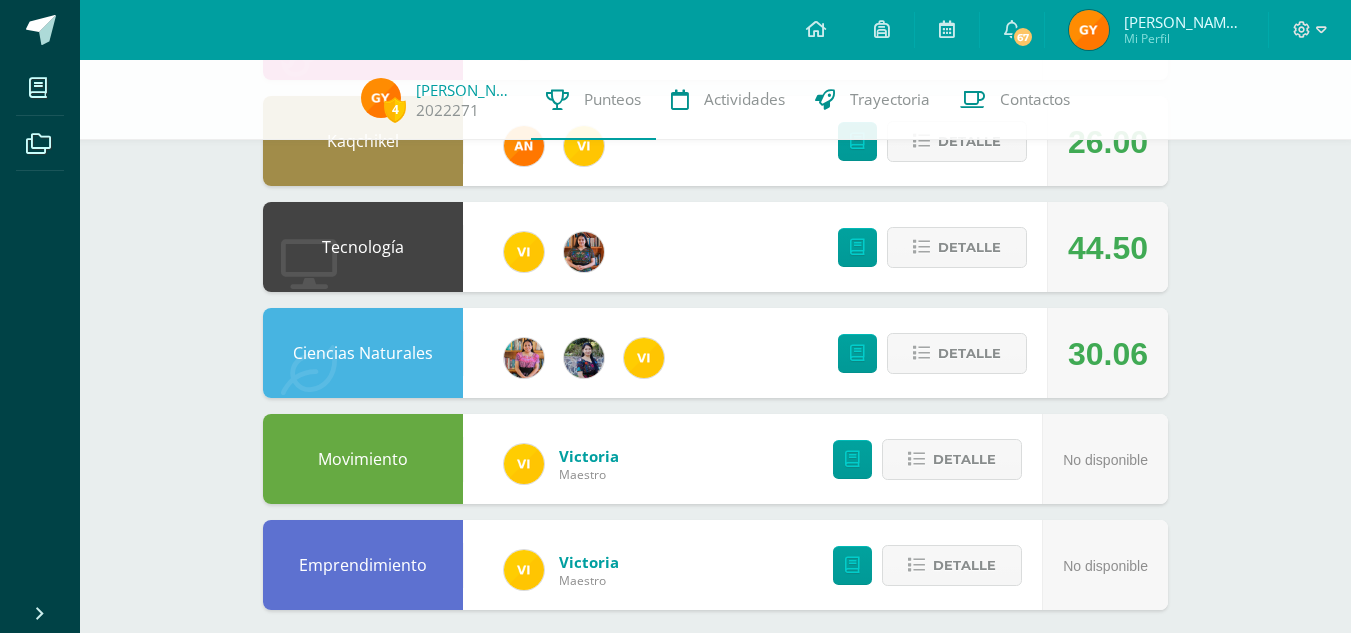 scroll, scrollTop: 750, scrollLeft: 0, axis: vertical 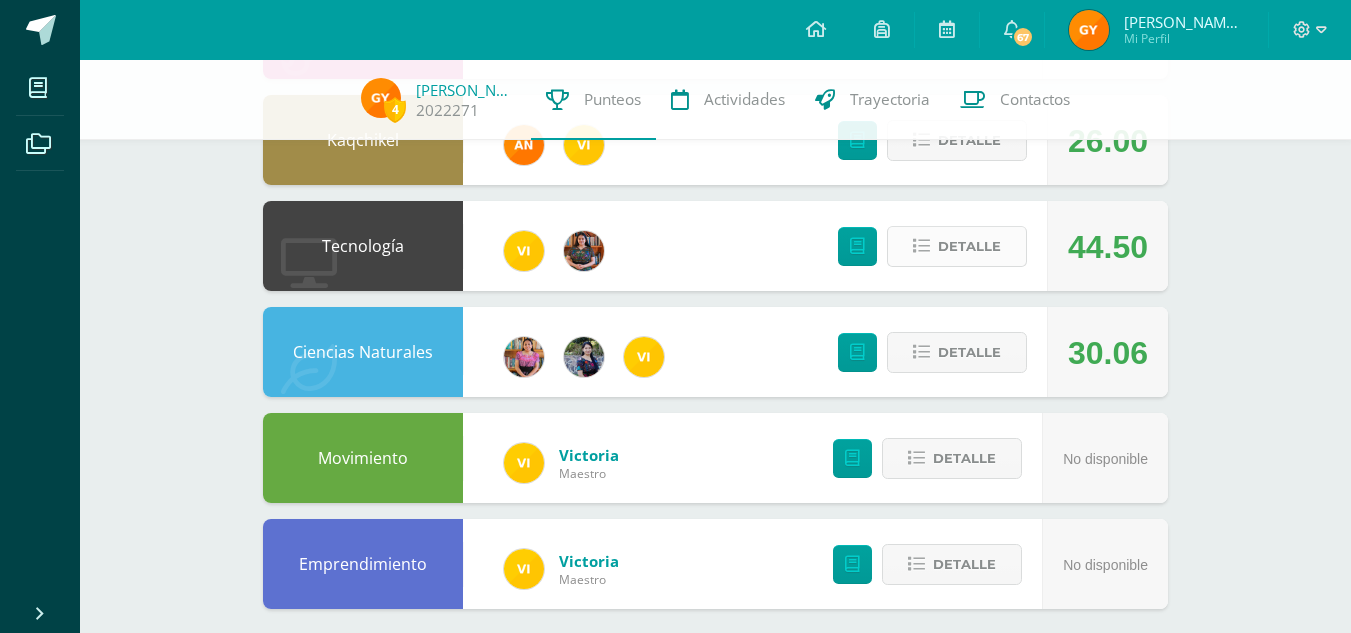 click at bounding box center [921, 246] 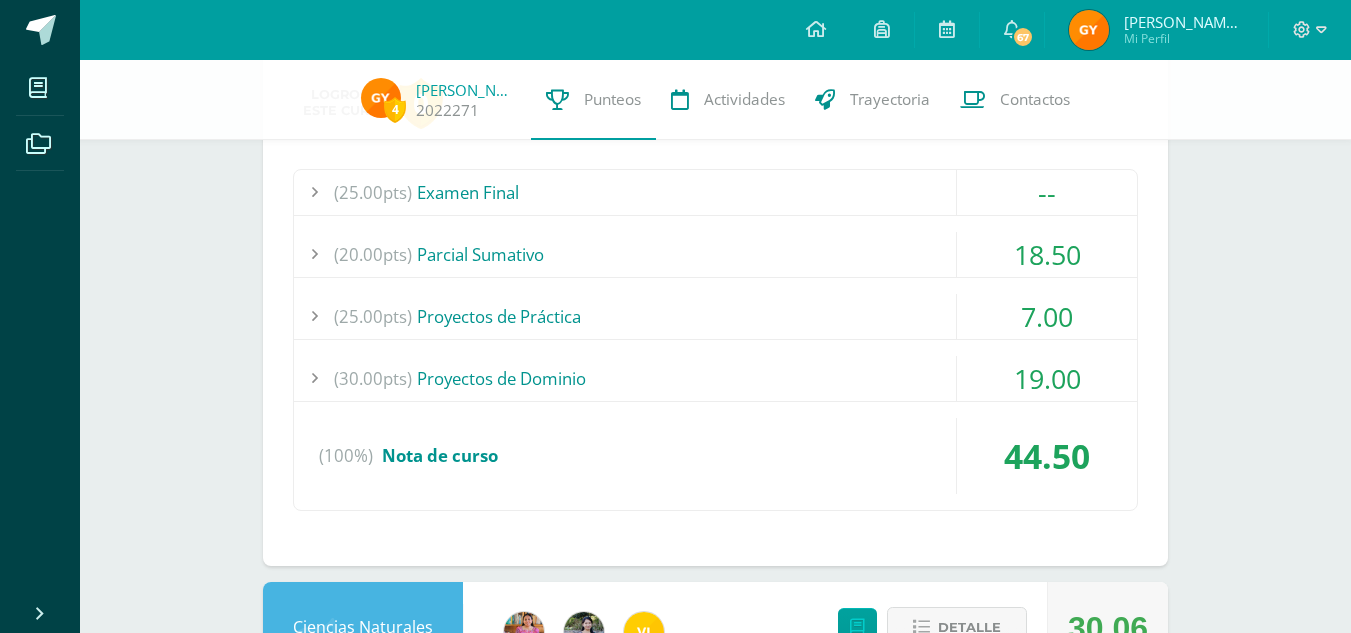 scroll, scrollTop: 985, scrollLeft: 0, axis: vertical 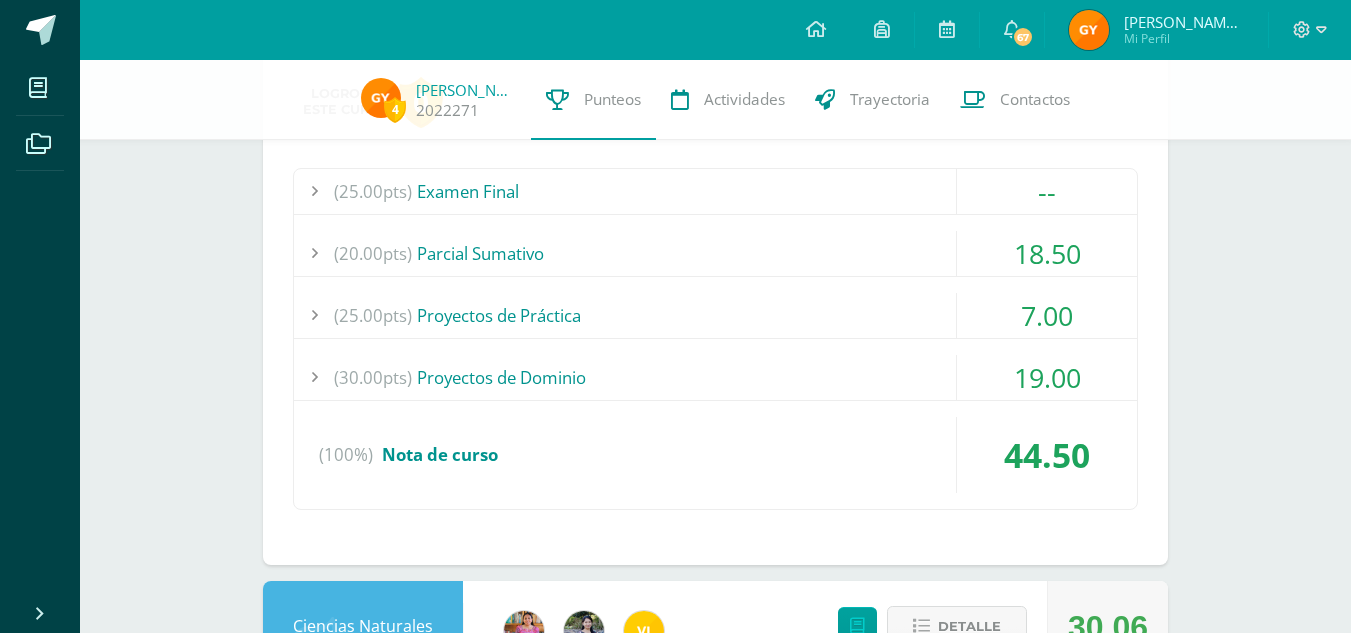 click on "(30.00pts)
Proyectos de Dominio" at bounding box center (715, 377) 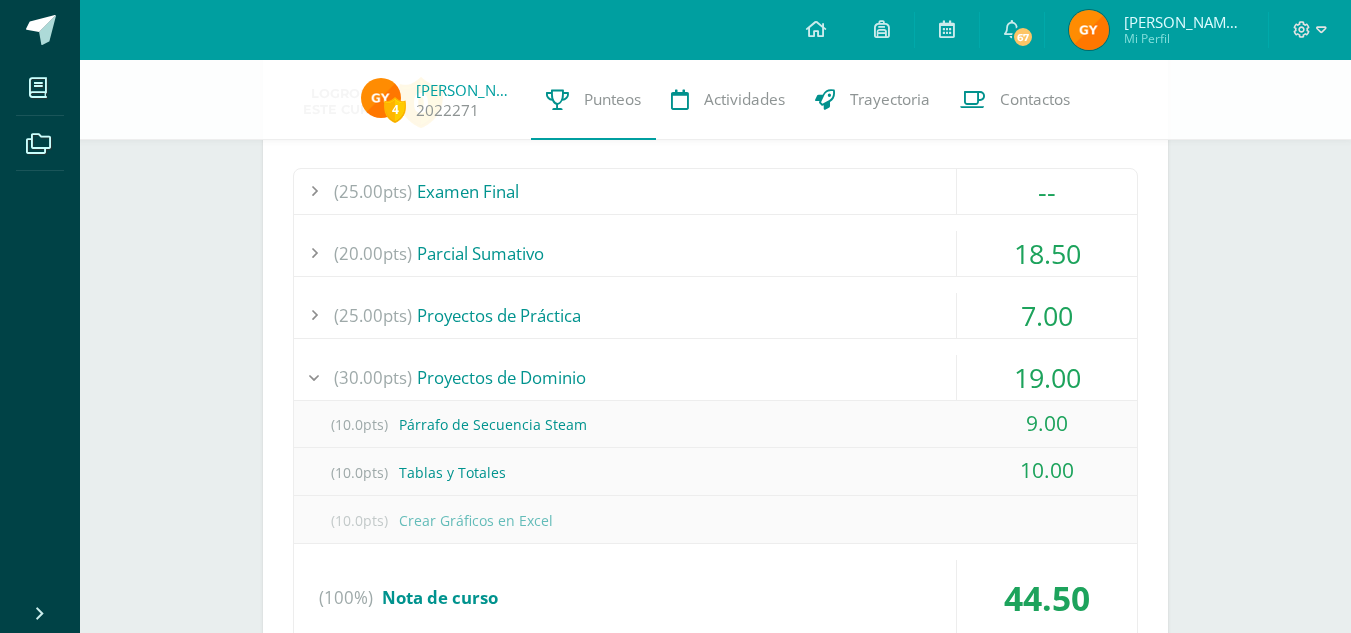 click on "(30.00pts)
Proyectos de Dominio" at bounding box center [715, 377] 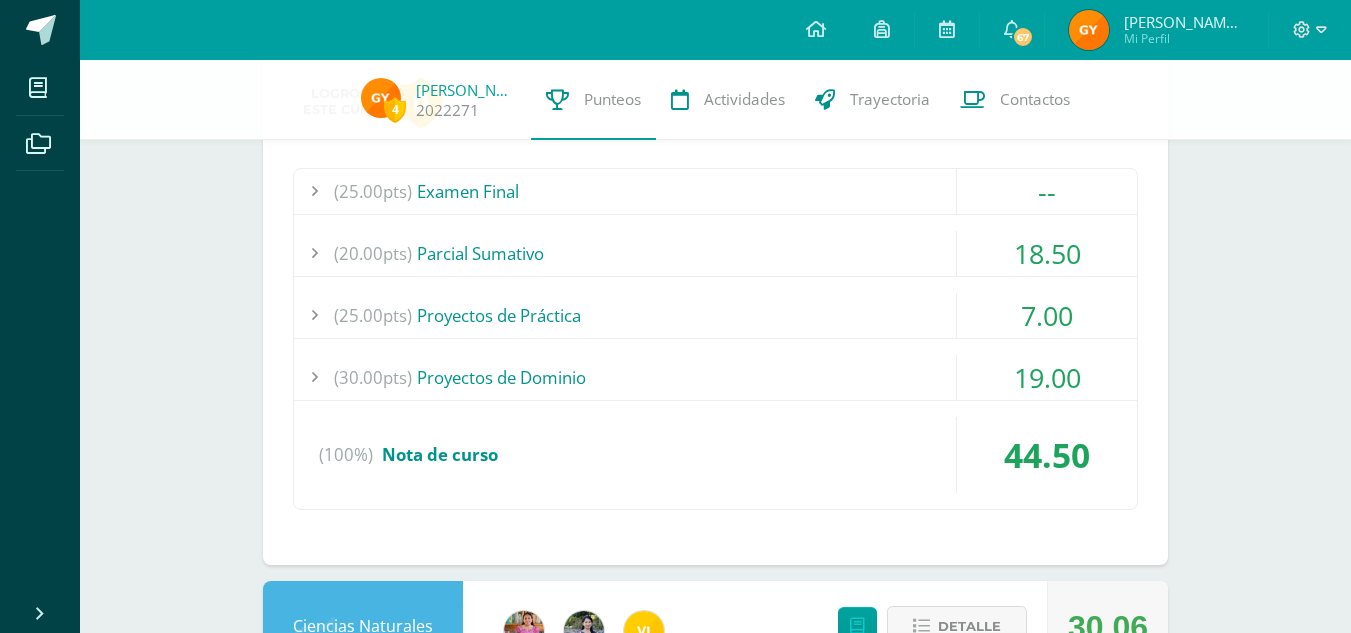click on "(30.00pts)
Proyectos de Dominio" at bounding box center (715, 377) 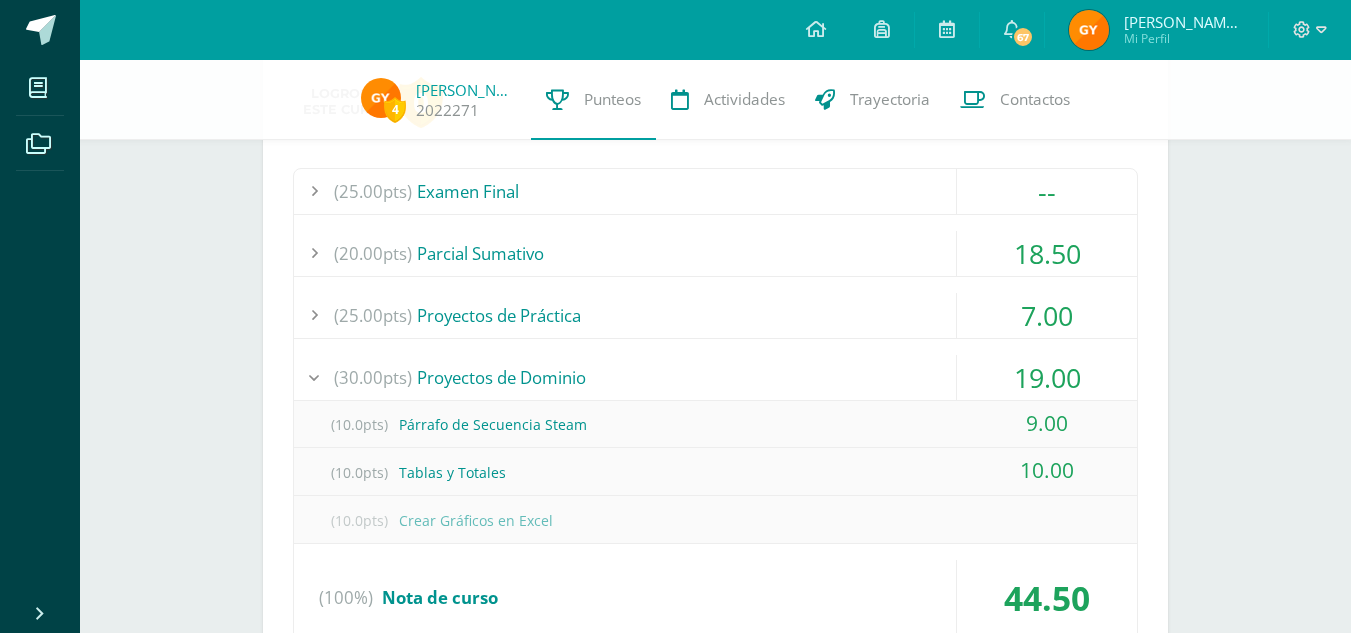 click on "(30.00pts)
Proyectos de Dominio" at bounding box center (715, 377) 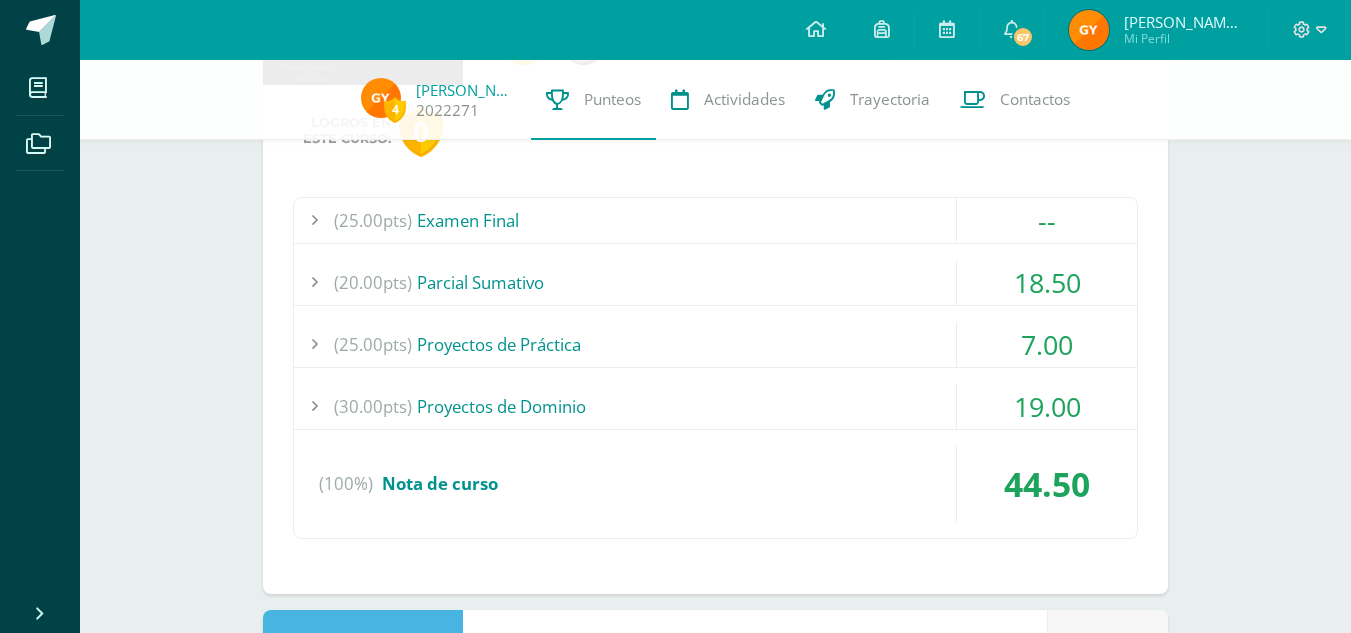 scroll, scrollTop: 948, scrollLeft: 0, axis: vertical 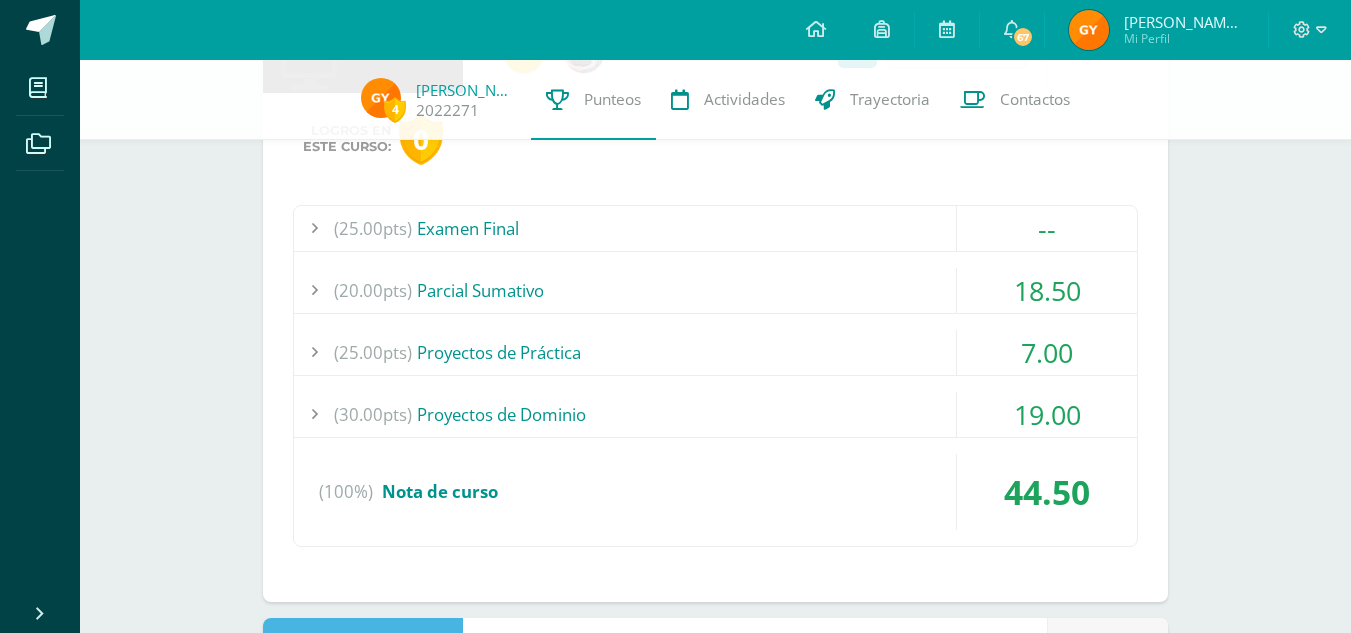 click on "(20.00pts)
[GEOGRAPHIC_DATA]" at bounding box center (715, 290) 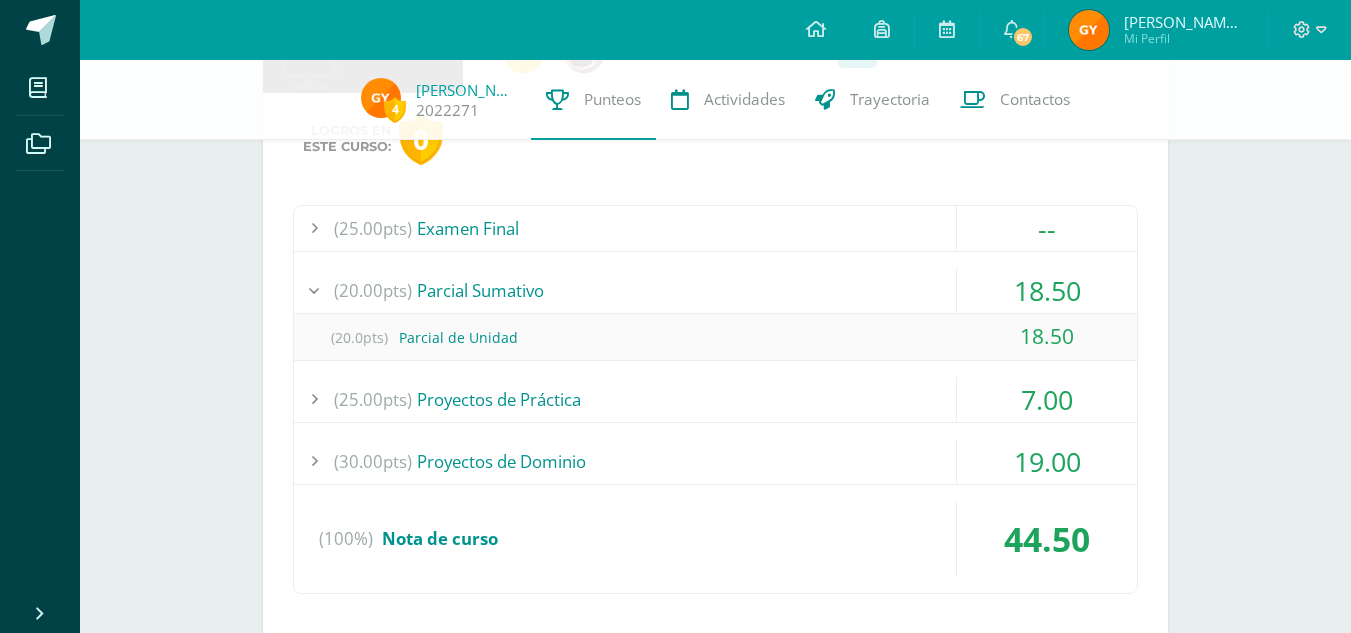 click on "(20.00pts)
[GEOGRAPHIC_DATA]" at bounding box center (715, 290) 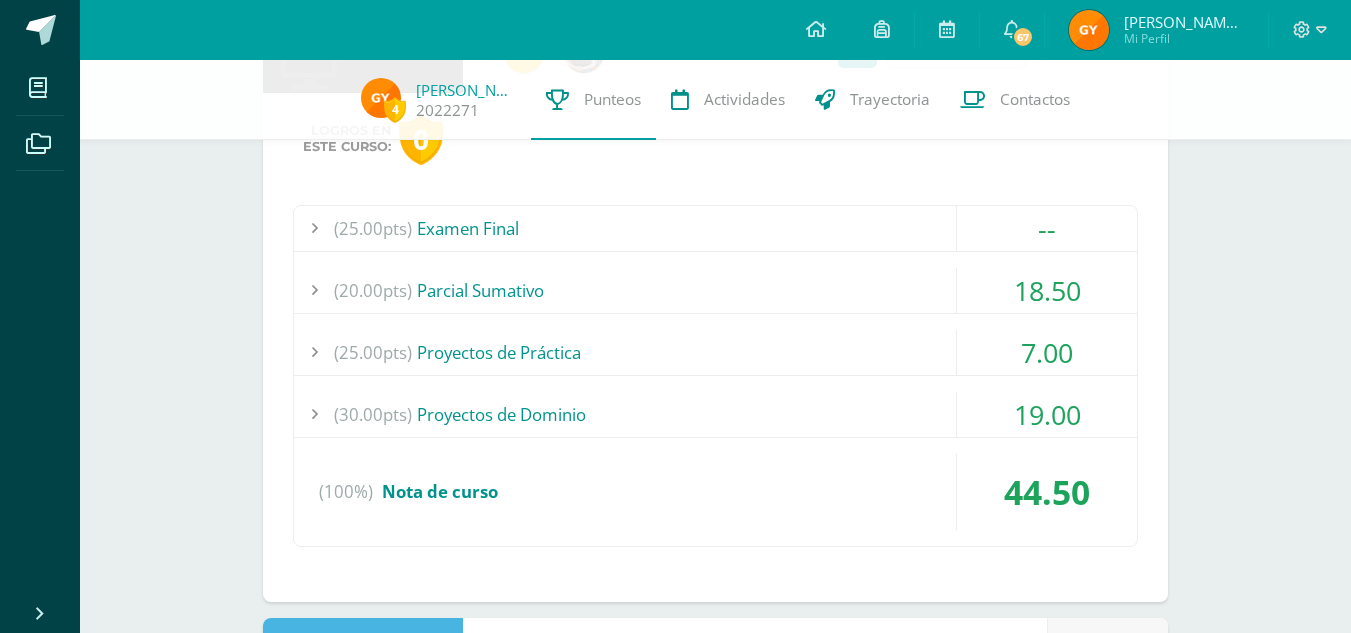 click on "(25.00pts)
Proyectos de Práctica" at bounding box center [715, 352] 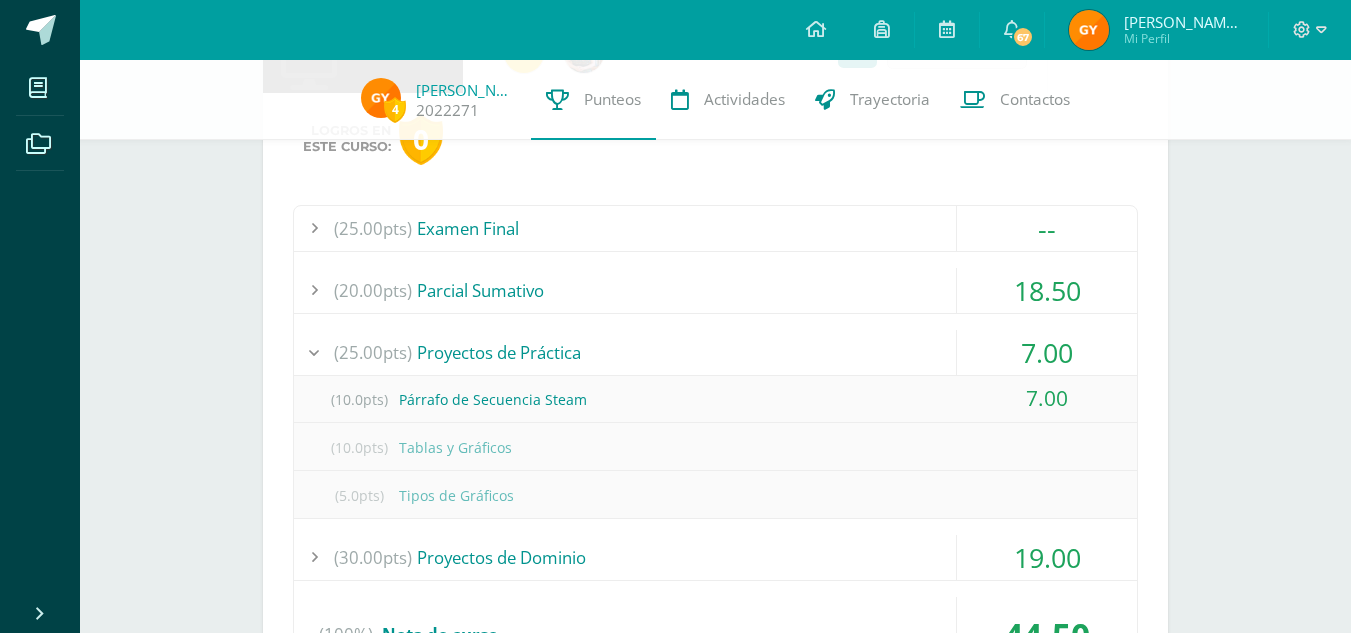 click on "(25.00pts)
Proyectos de Práctica" at bounding box center [715, 352] 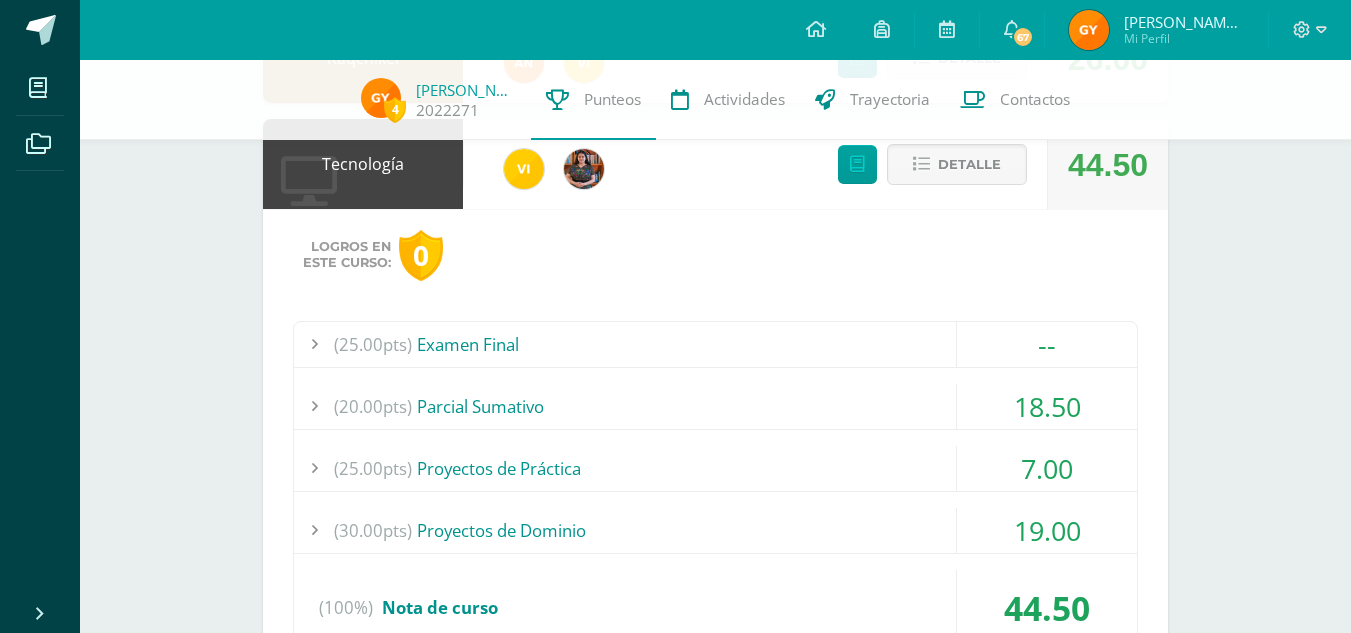 scroll, scrollTop: 827, scrollLeft: 0, axis: vertical 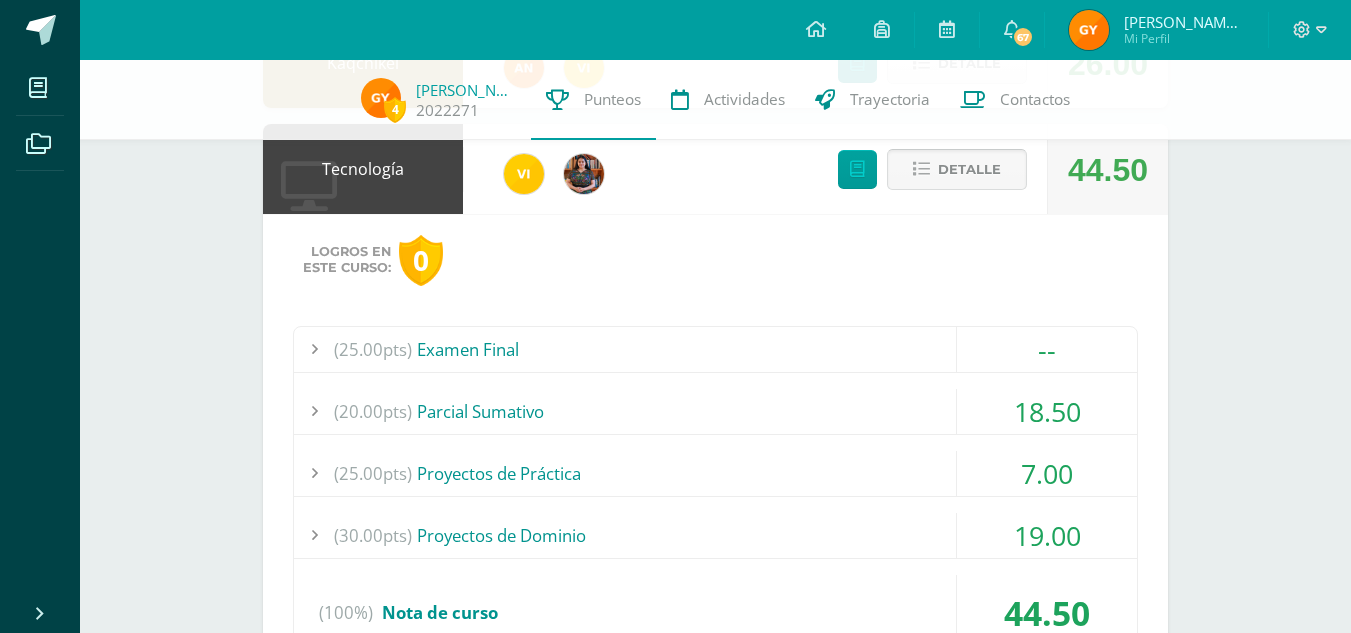 click on "Detalle" at bounding box center (957, 169) 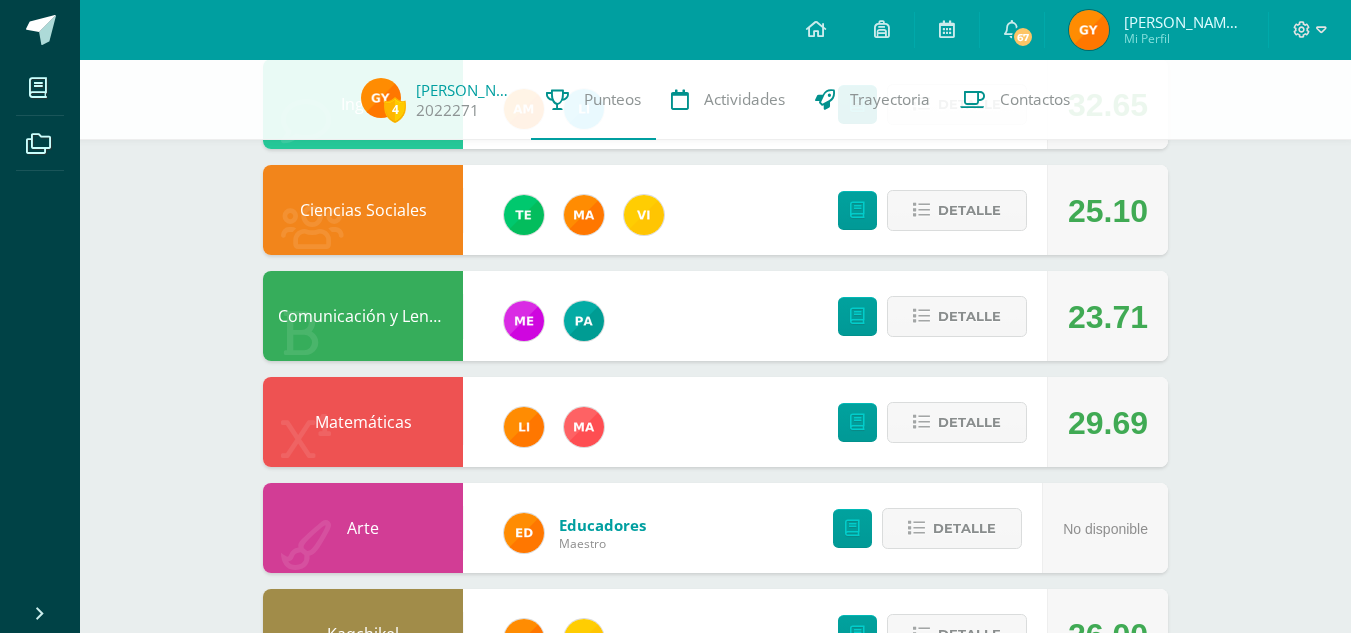 scroll, scrollTop: 0, scrollLeft: 0, axis: both 